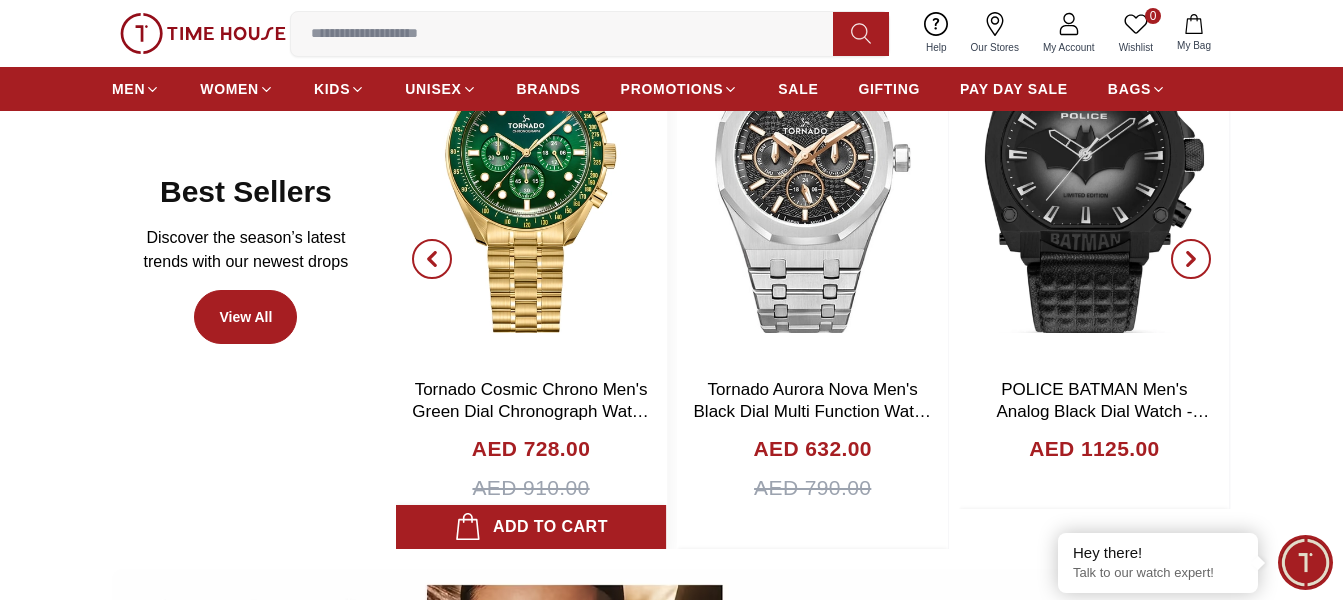 scroll, scrollTop: 900, scrollLeft: 0, axis: vertical 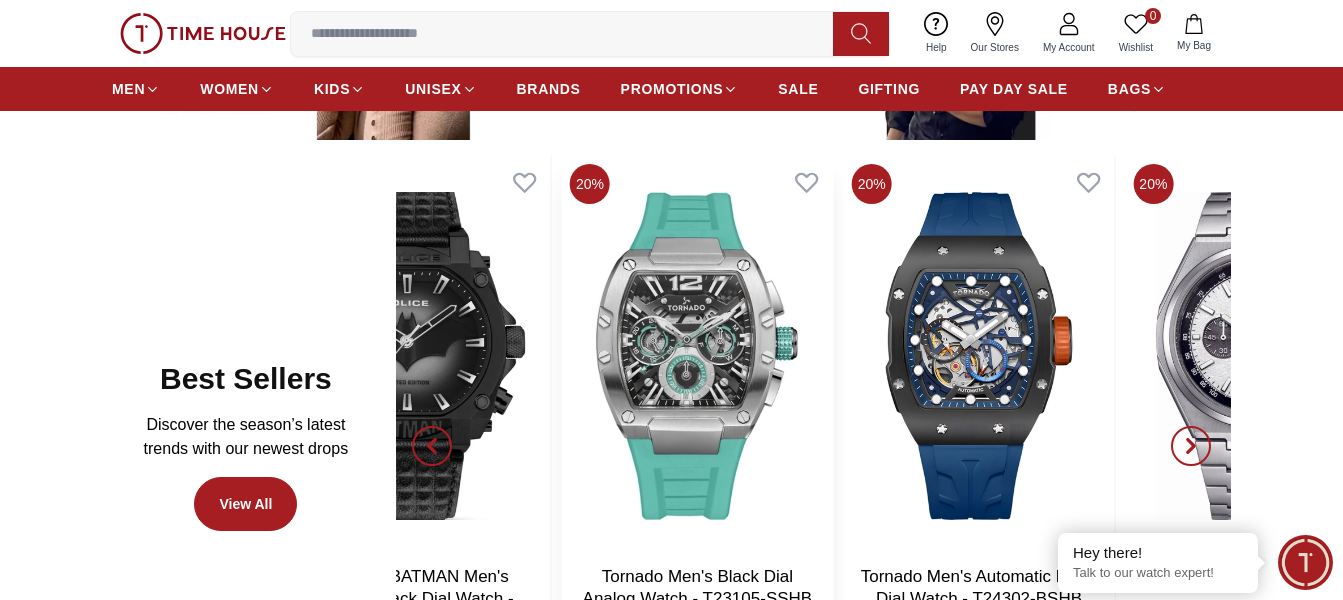click on "55% Ecstacy Women's Silver Dial Analog Watch - E23514-TBTS AED 212.00 AED 470.00 Add to cart 20% Tornado Cosmic Chrono Men's Green Dial Chronograph Watch - T22103-GBGH AED 728.00 AED 910.00 Add to cart 20% Tornado Aurora Nova Men's Black Dial Multi Function Watch - T23104-SBSBK AED 632.00 AED 790.00 Add to cart POLICE BATMAN Men's Analog Black Dial Watch - PEWGD0022601 AED 1125.00 Add to cart 20% Tornado Men's Black Dial Analog Watch - T23105-SSHB AED 704.00 AED 880.00 Add to cart 20% Tornado  Men's Automatic Black   Dial Watch - T24302-BSHB AED 1192.00 AED 1490.00 Add to cart 20% Zenshin - CA4610-85A AED 2243.00 AED 2804.00 Add to cart 30% Ecstacy Women's Analog Green Dial Watch - E23501-GBGG AED 343.00 AED 490.00 Add to cart 35% Kenneth Scott Men's Analog Black Dial Watch - K25009-BSBB AED 182.00 AED 280.00 Add to cart 30% Ecstacy Women's Analog MOP Dial Watch - E25501-GBGM AED 413.00 AED 590.00 Add to cart" at bounding box center (-148, 446) 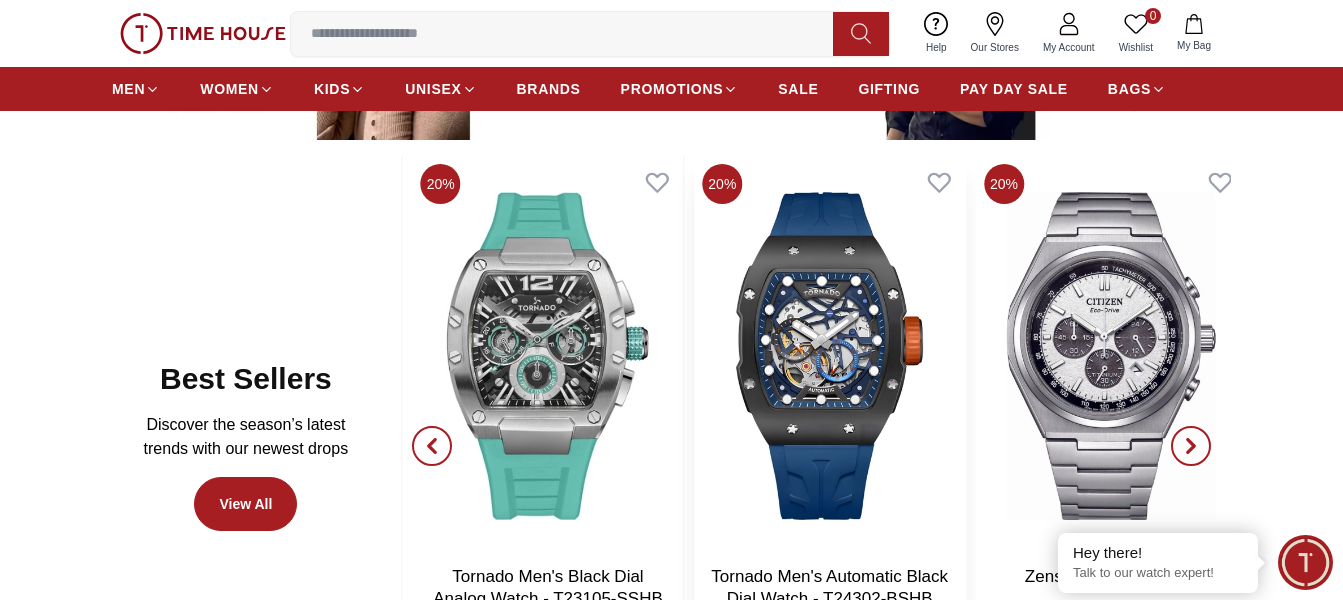 click at bounding box center [829, 356] 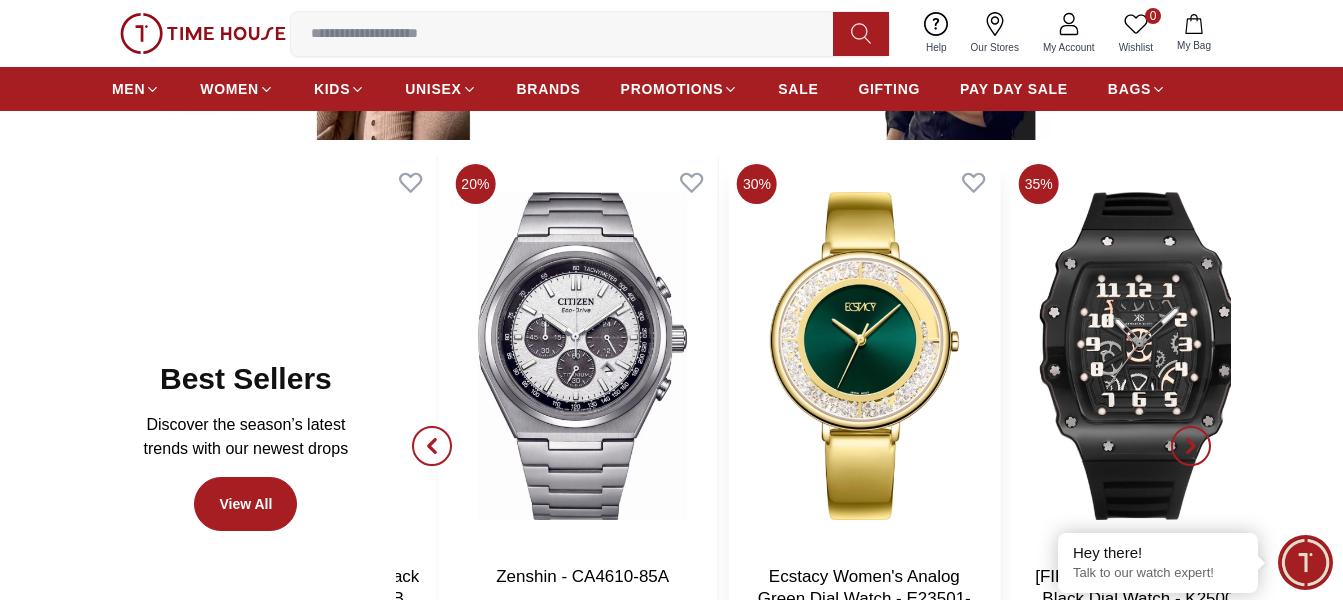 click at bounding box center [864, 356] 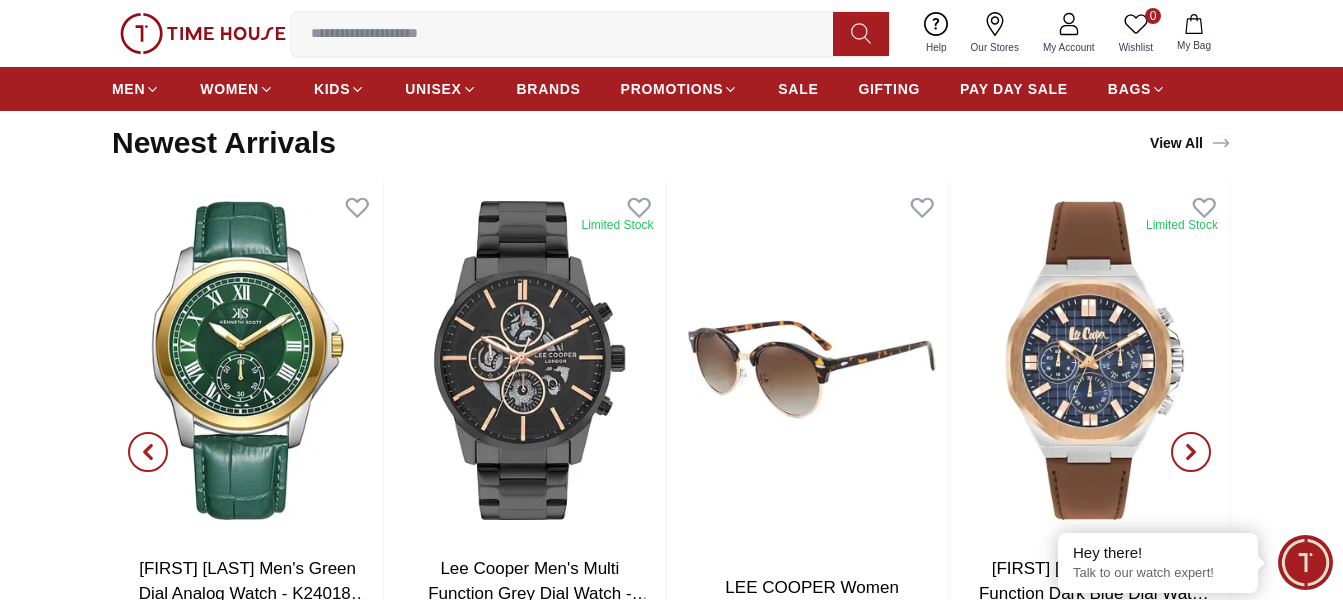 scroll, scrollTop: 2100, scrollLeft: 0, axis: vertical 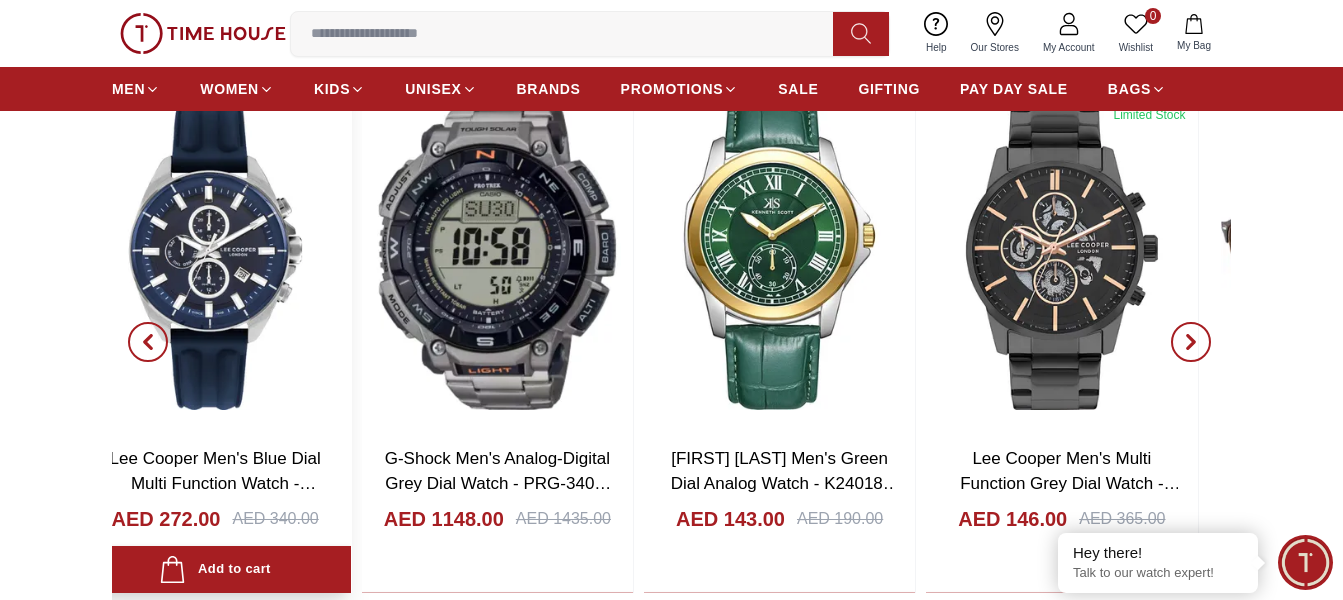 click at bounding box center [215, 250] 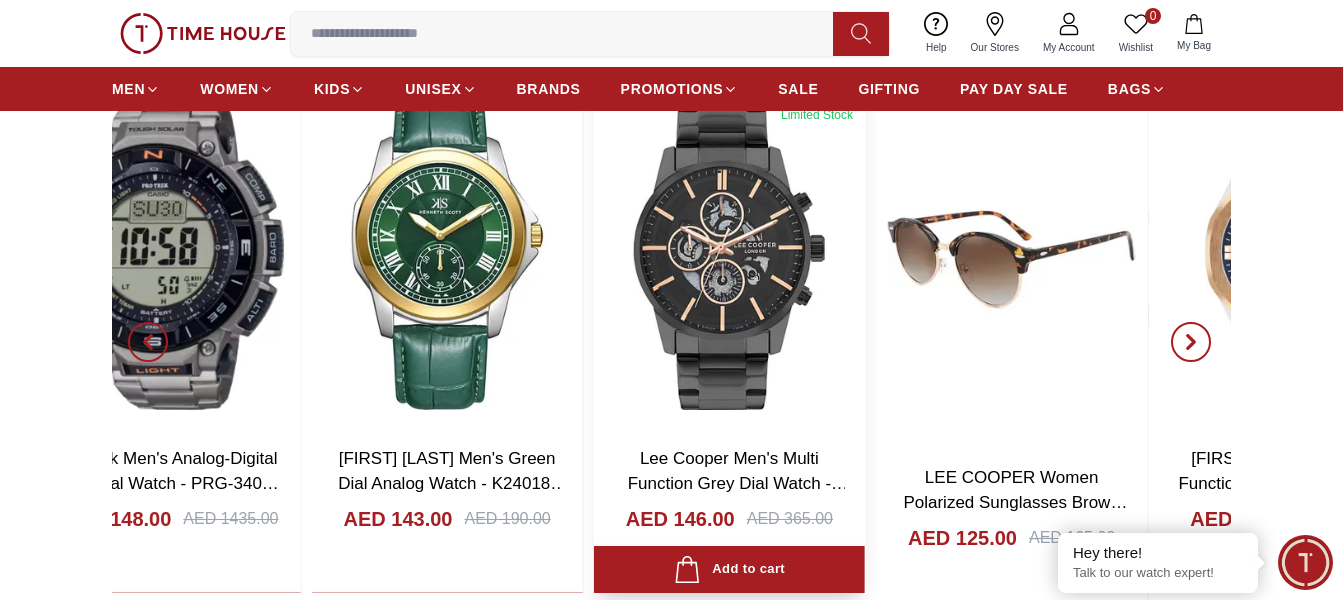 click at bounding box center [729, 250] 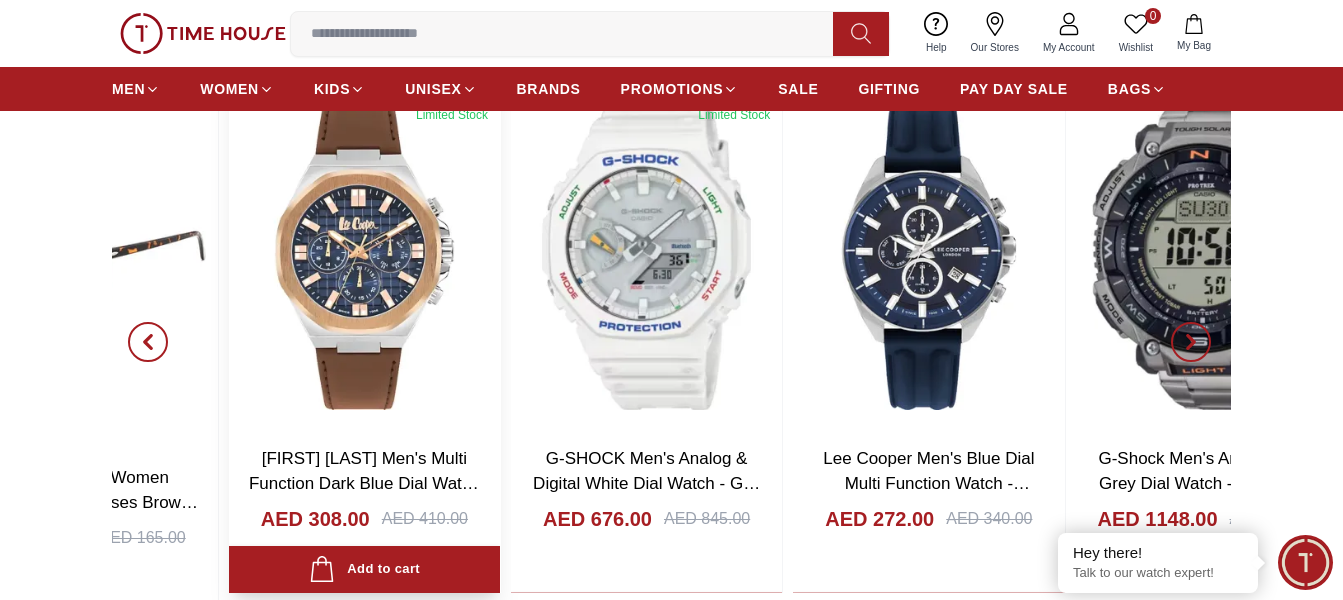 click at bounding box center [364, 250] 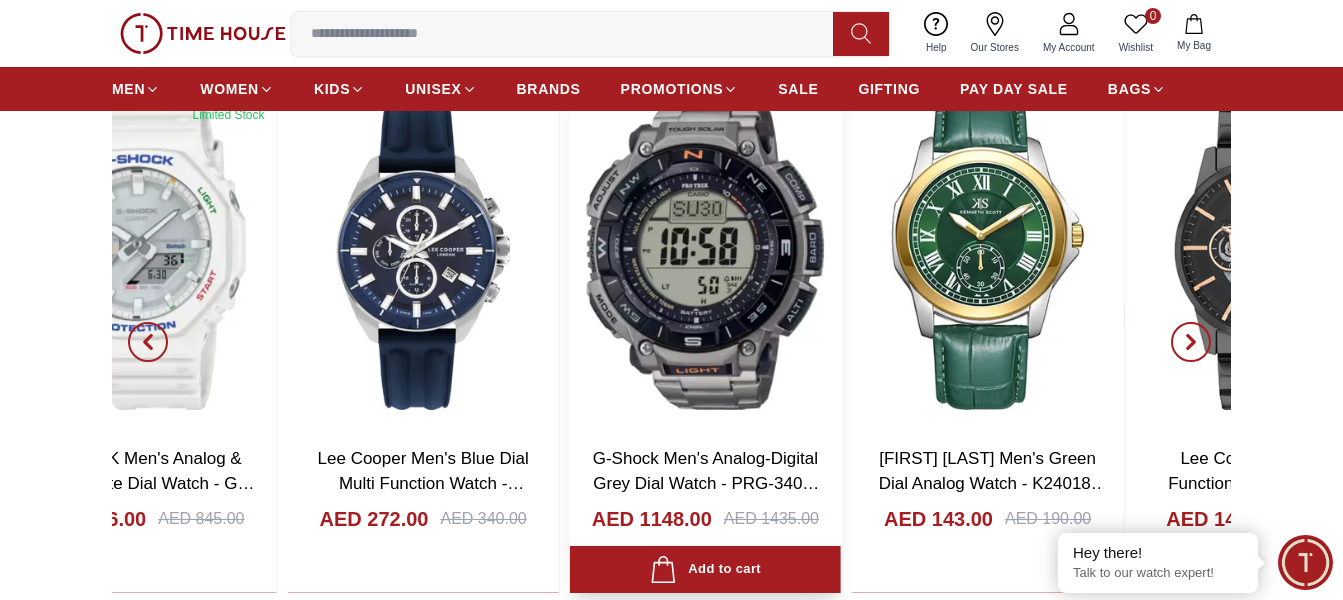 click at bounding box center [705, 250] 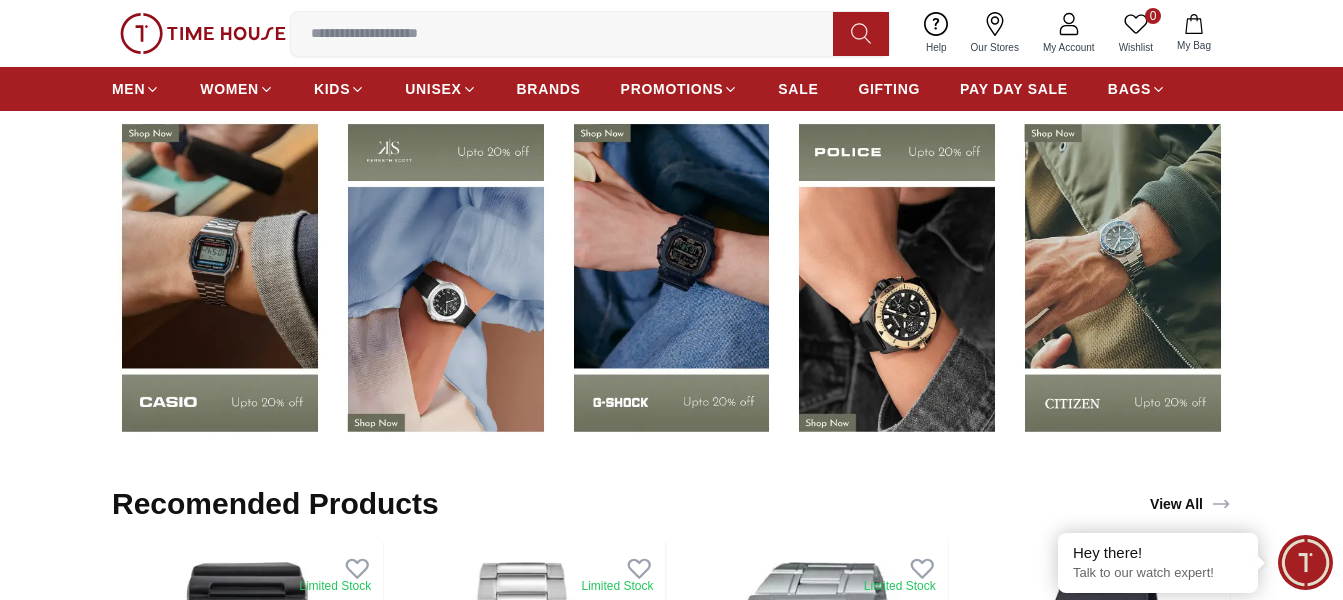 scroll, scrollTop: 2700, scrollLeft: 0, axis: vertical 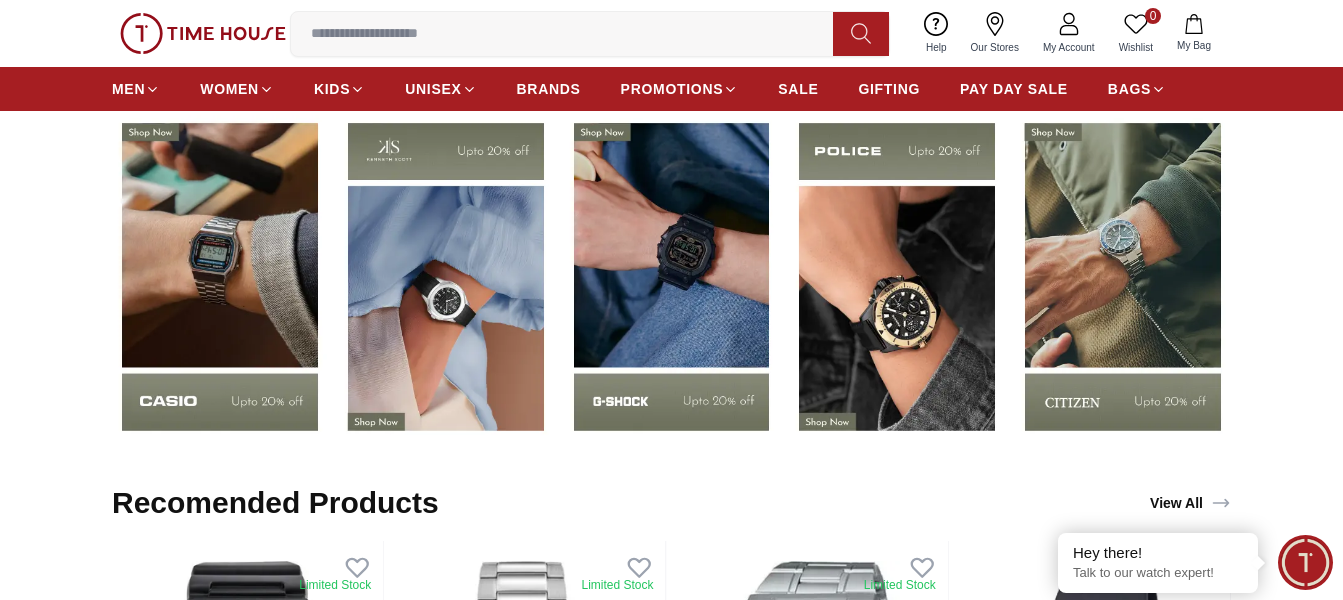 click at bounding box center (897, 276) 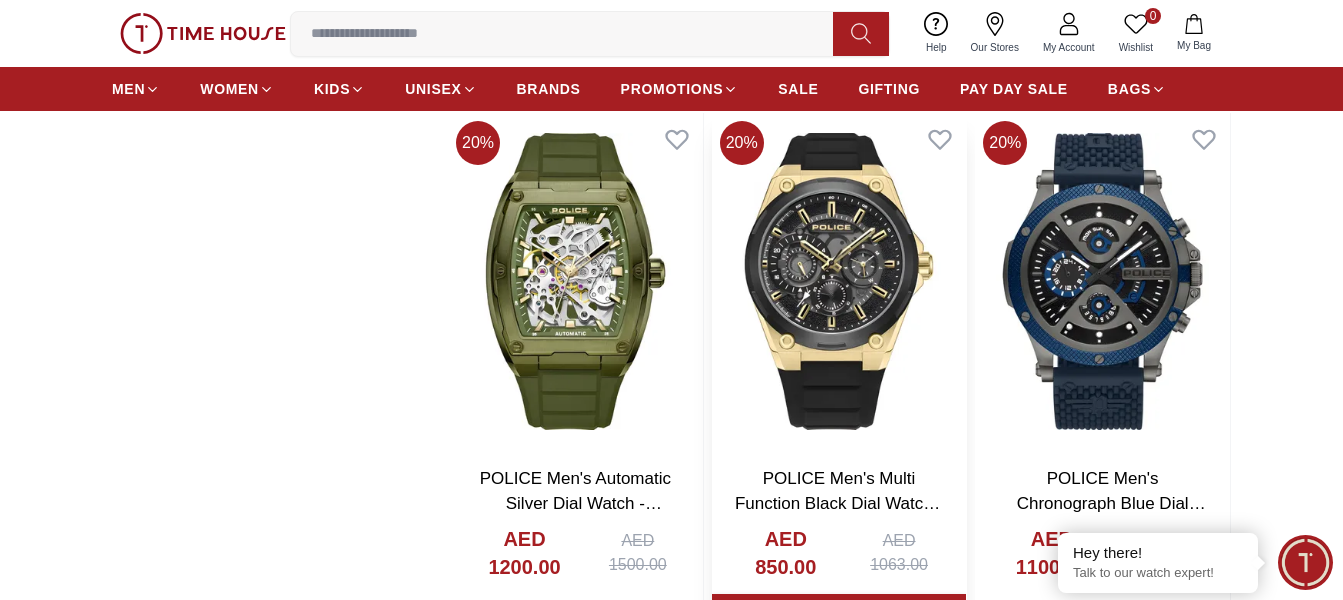 scroll, scrollTop: 3500, scrollLeft: 0, axis: vertical 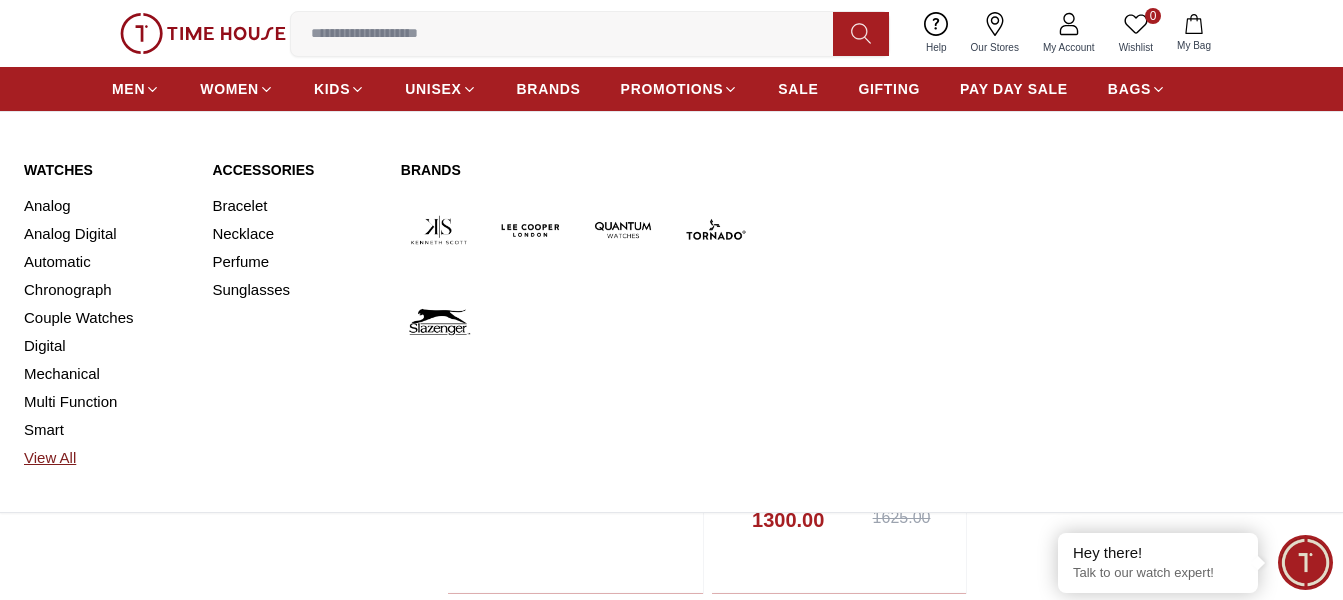 click on "View All" at bounding box center (106, 458) 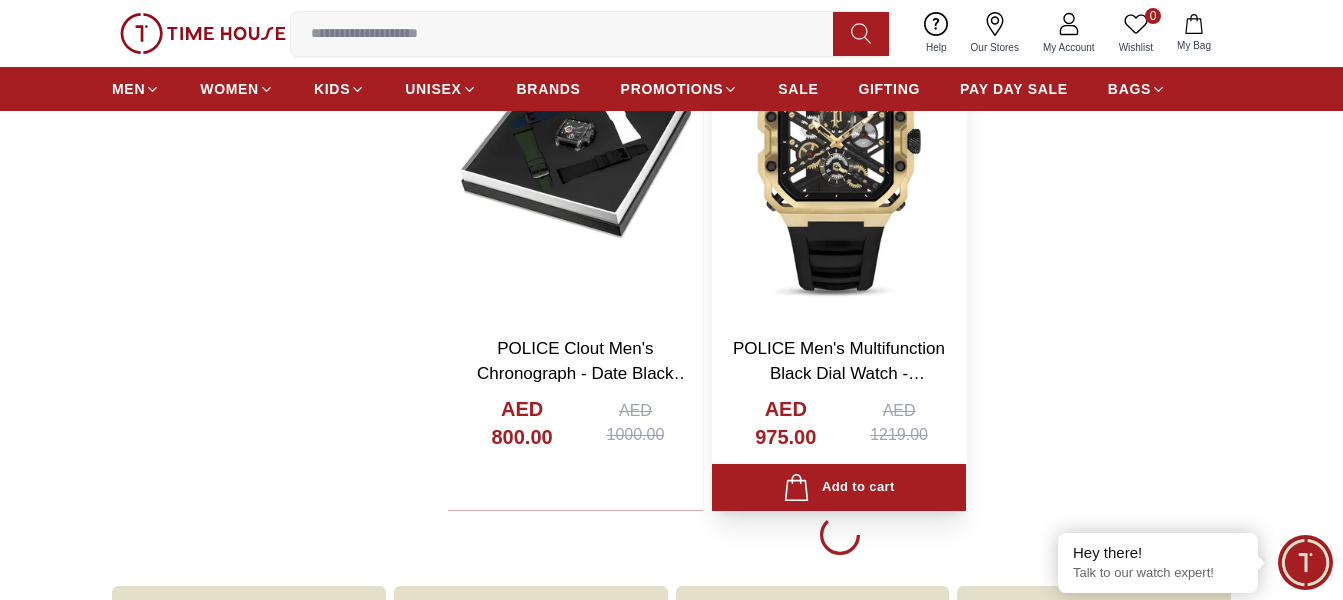scroll, scrollTop: 3800, scrollLeft: 0, axis: vertical 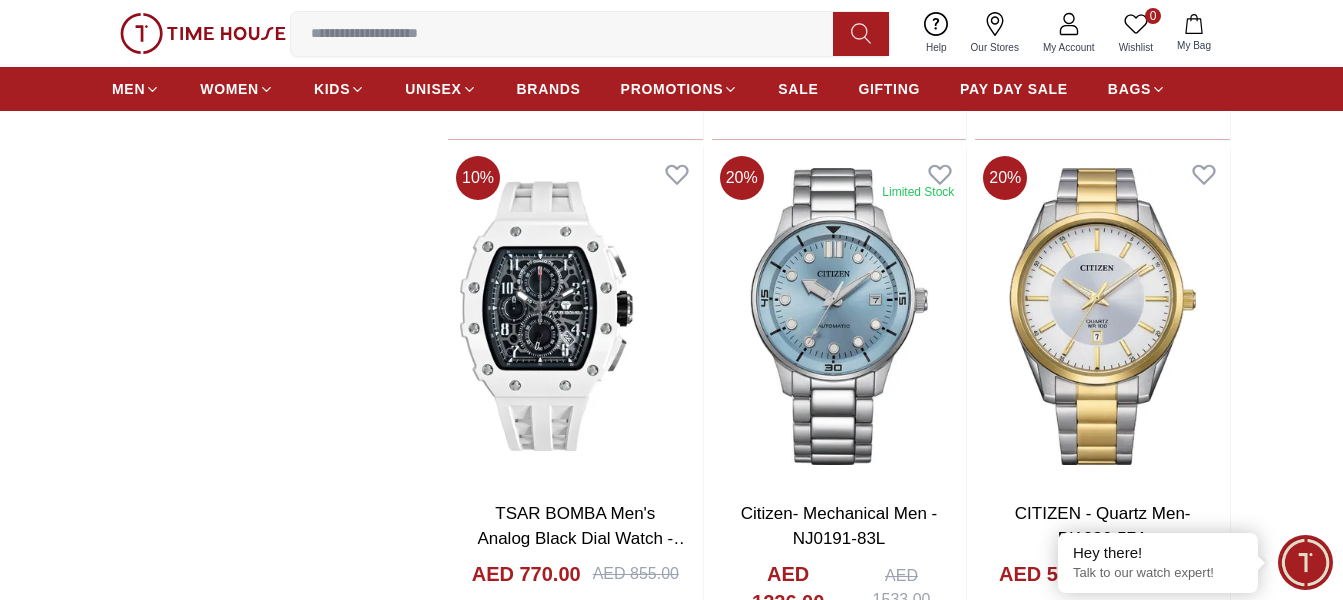 click at bounding box center [203, 34] 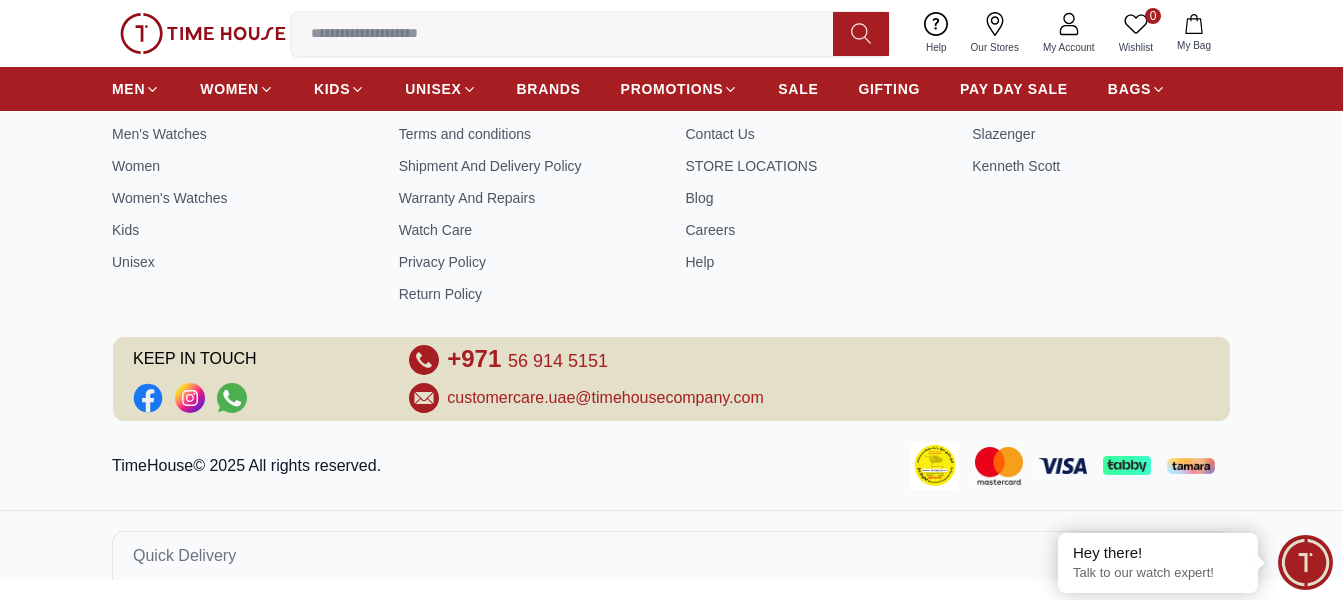 scroll, scrollTop: 0, scrollLeft: 0, axis: both 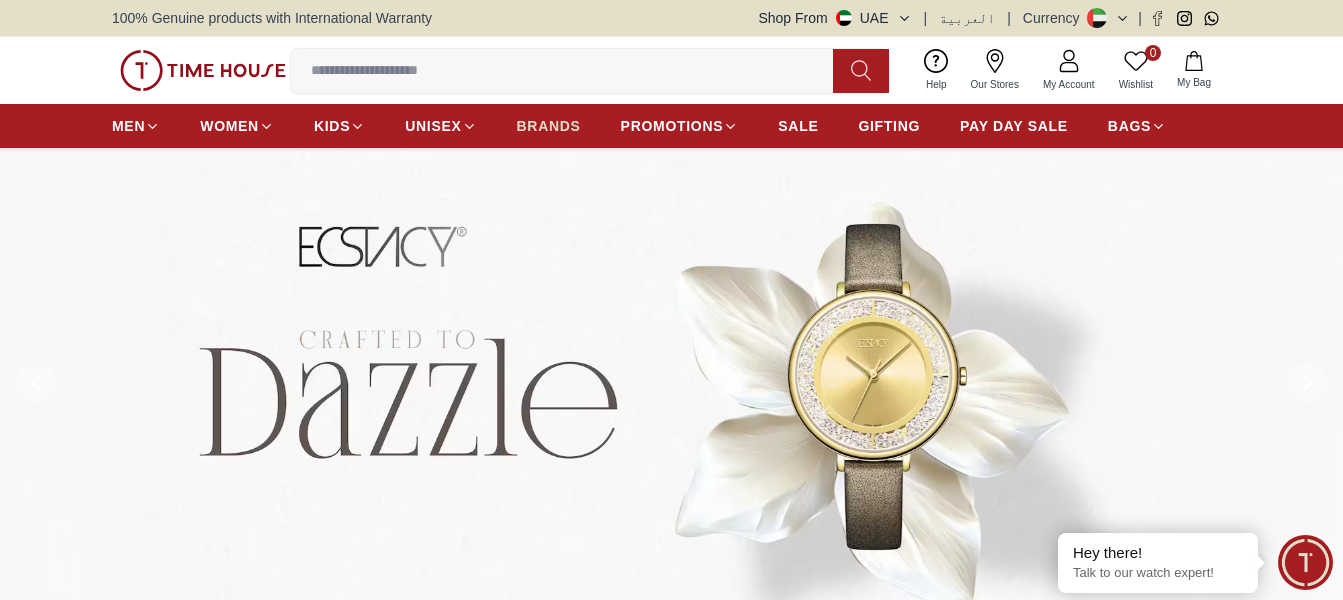 click on "BRANDS" at bounding box center (549, 126) 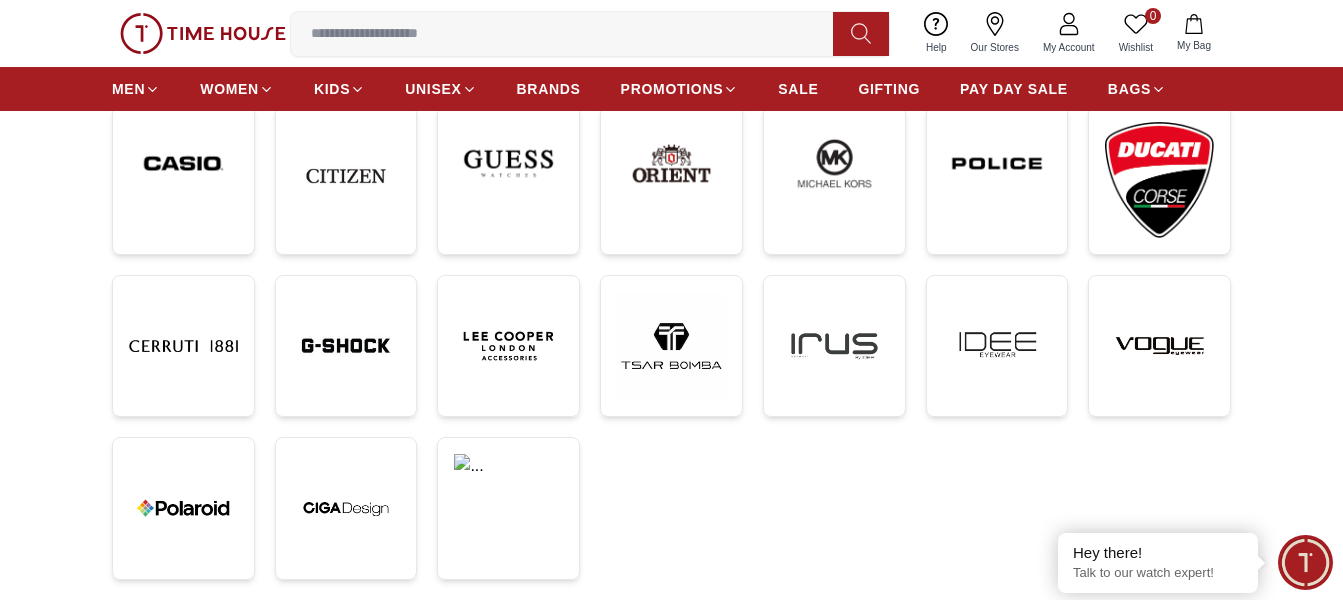 scroll, scrollTop: 500, scrollLeft: 0, axis: vertical 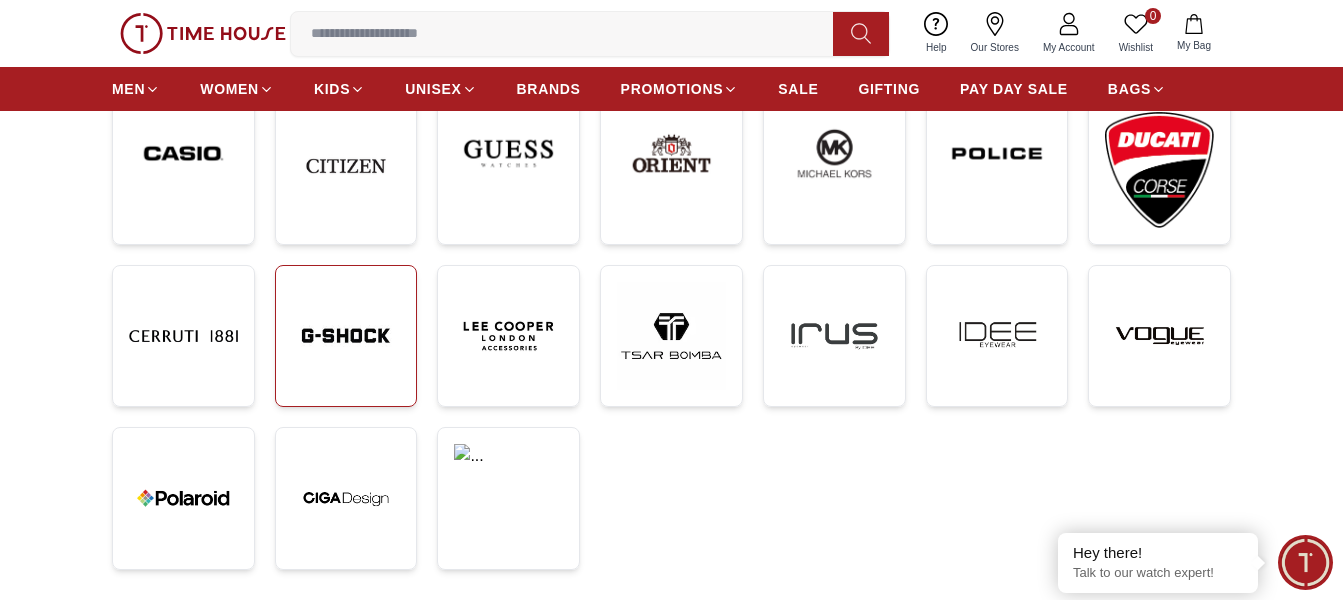 click at bounding box center [346, 336] 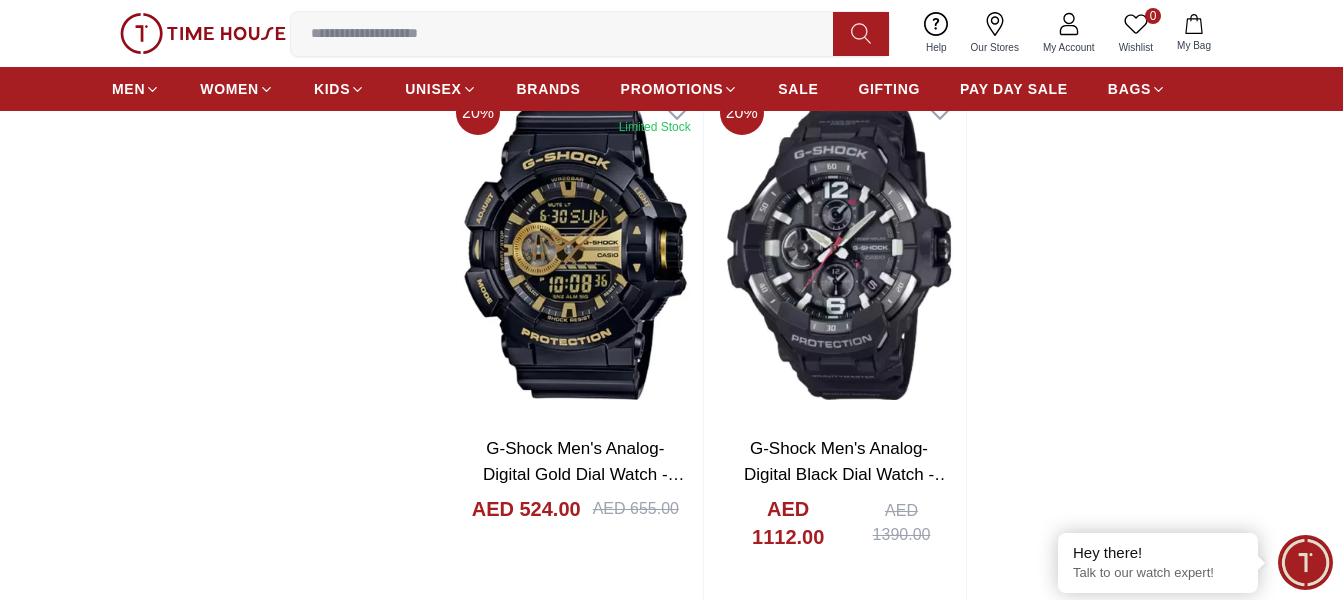scroll, scrollTop: 4000, scrollLeft: 0, axis: vertical 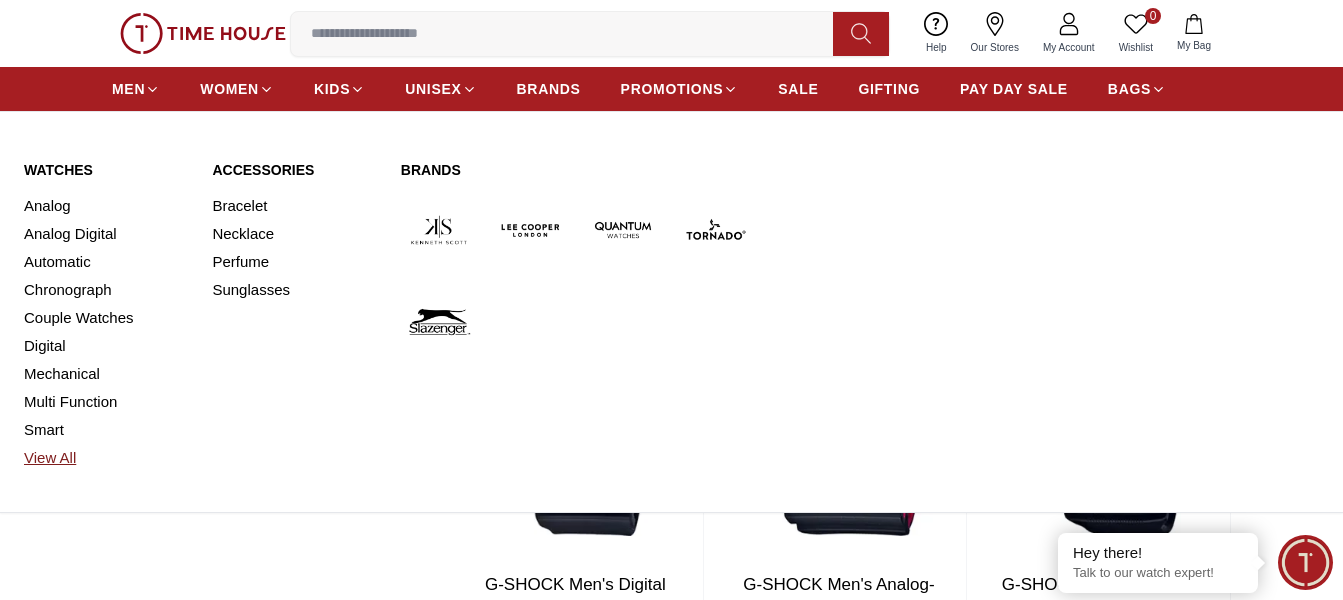 click on "View All" at bounding box center [106, 458] 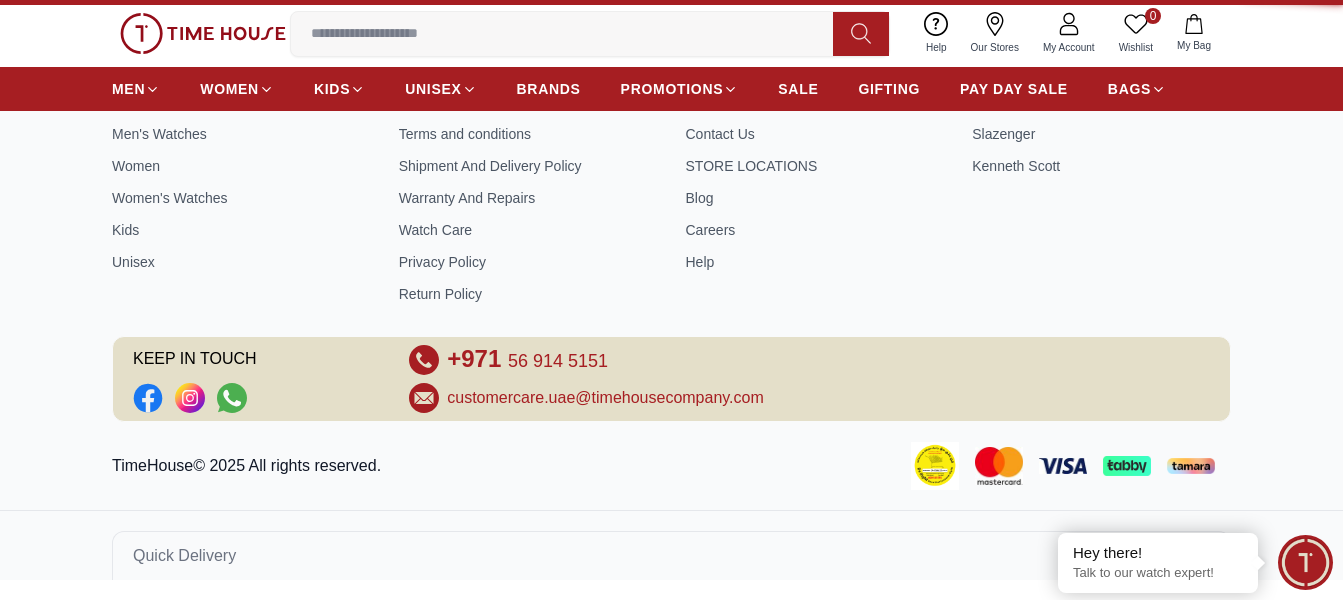 scroll, scrollTop: 0, scrollLeft: 0, axis: both 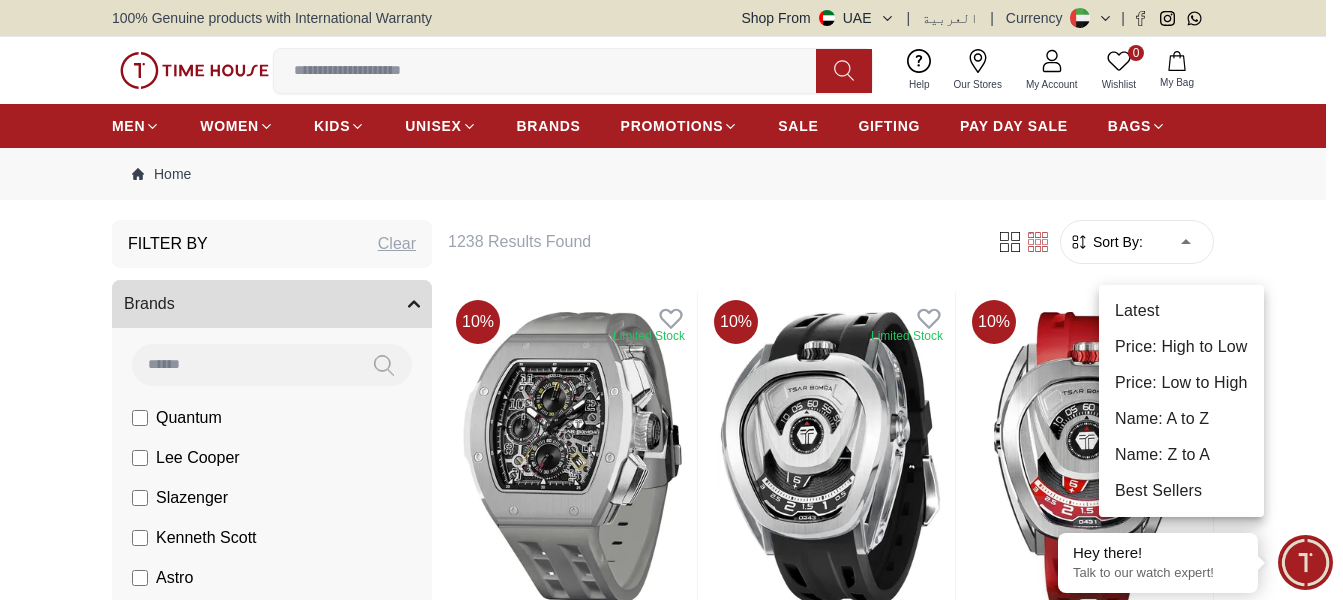 click on "100% Genuine products with International Warranty Shop From UAE | العربية |     Currency    | 0 Wishlist My Bag Help Our Stores My Account 0 Wishlist My Bag MEN WOMEN KIDS UNISEX BRANDS PROMOTIONS SALE GIFTING PAY DAY SALE BAGS Home    Filter By Clear Brands Quantum Lee Cooper Slazenger Kenneth Scott Astro Ecstacy Tornado CASIO CITIZEN GUESS ORIENT Police Ducati CERRUTI 1881 G-Shock Tsar Bomba Ciga Design Color Black Green Blue Red Dark Blue Silver Silver / Black Orange Rose Gold Grey White White / Rose Gold Silver / Silver Dark Blue / Silver Silver / Gold Silver / Rose Gold Black / Black Black / Silver Black / Rose Gold Gold Yellow Brown White / Silver Light Blue Black /Rose Gold Black /Grey Black /Red Black /Black Black / Rose Gold / Black Rose Gold / Black Rose Gold / Black / Black Pink Green /Silver Purple Silver Silver Silver / Blue Green / Green Blue / Black Blue / Blue Titanum Navy Blue Military Green Blue / Silver Champagne White / Gold White / Gold  Black  Ivory Green / Silver Red" at bounding box center [671, 2390] 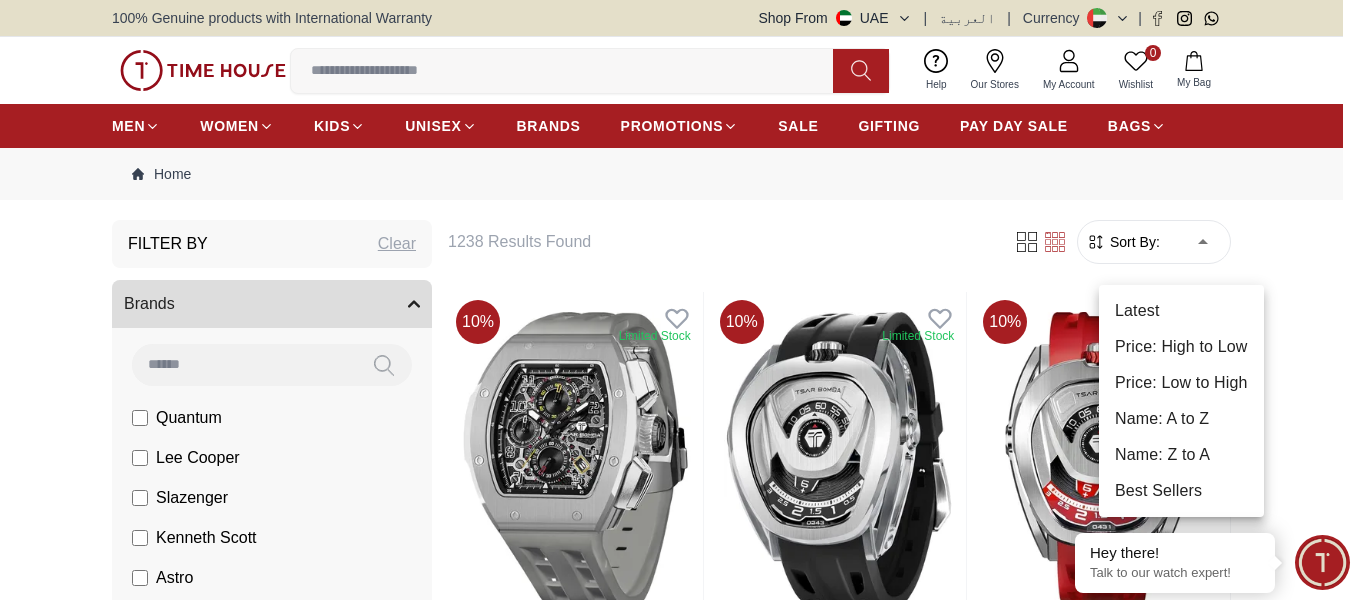 click on "Price: Low to High" at bounding box center (1181, 383) 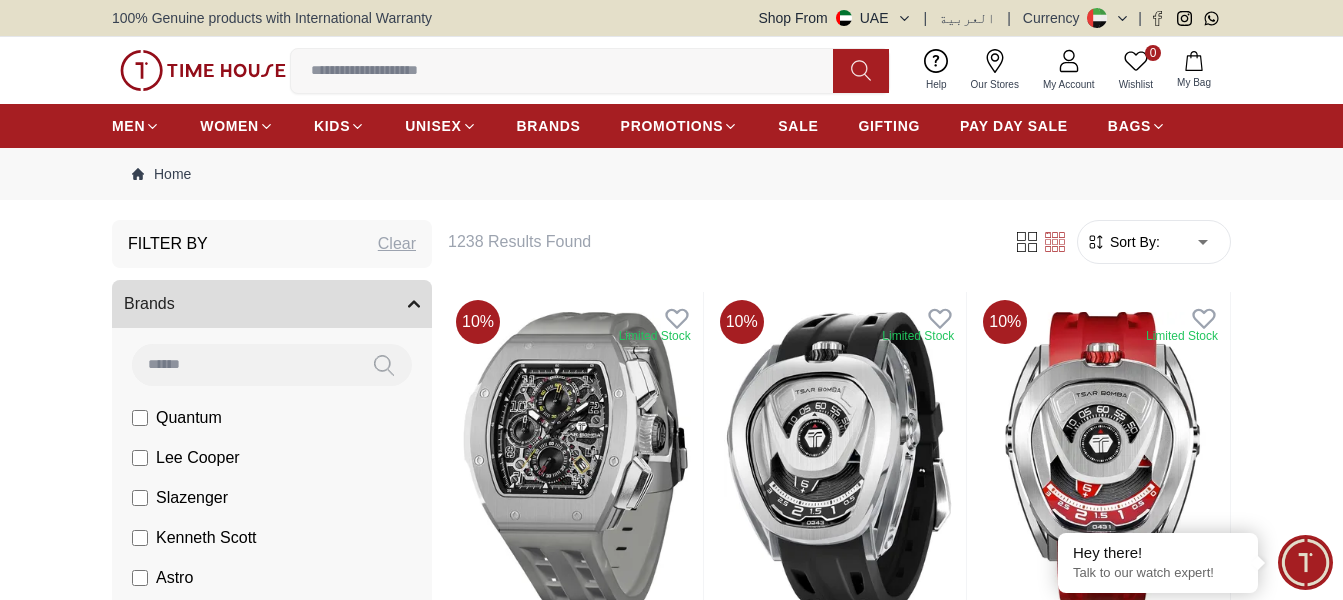 type on "*" 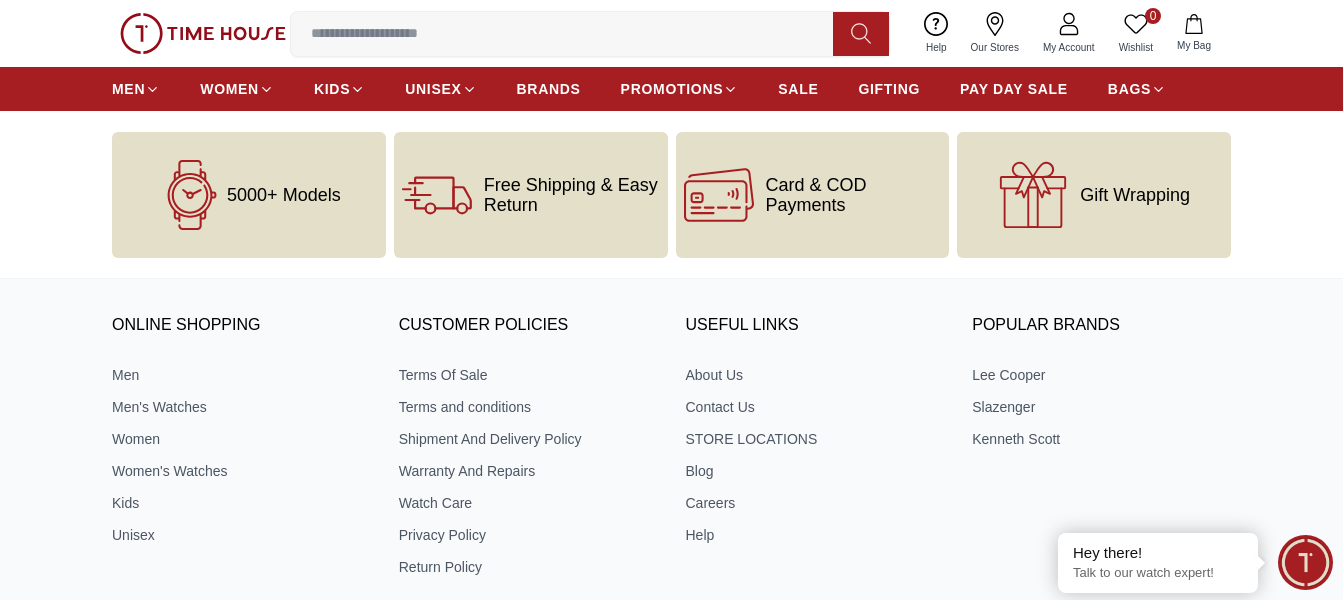 scroll, scrollTop: 3800, scrollLeft: 0, axis: vertical 